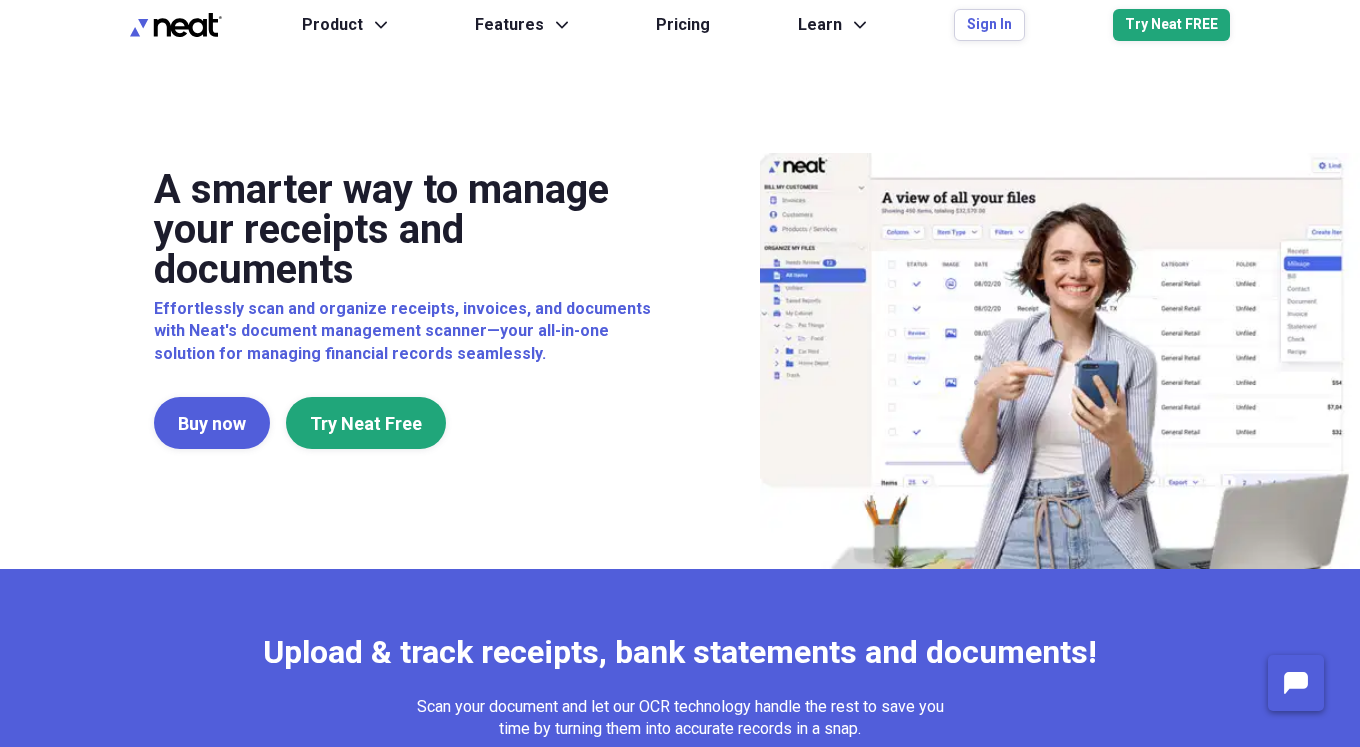 scroll, scrollTop: 0, scrollLeft: 0, axis: both 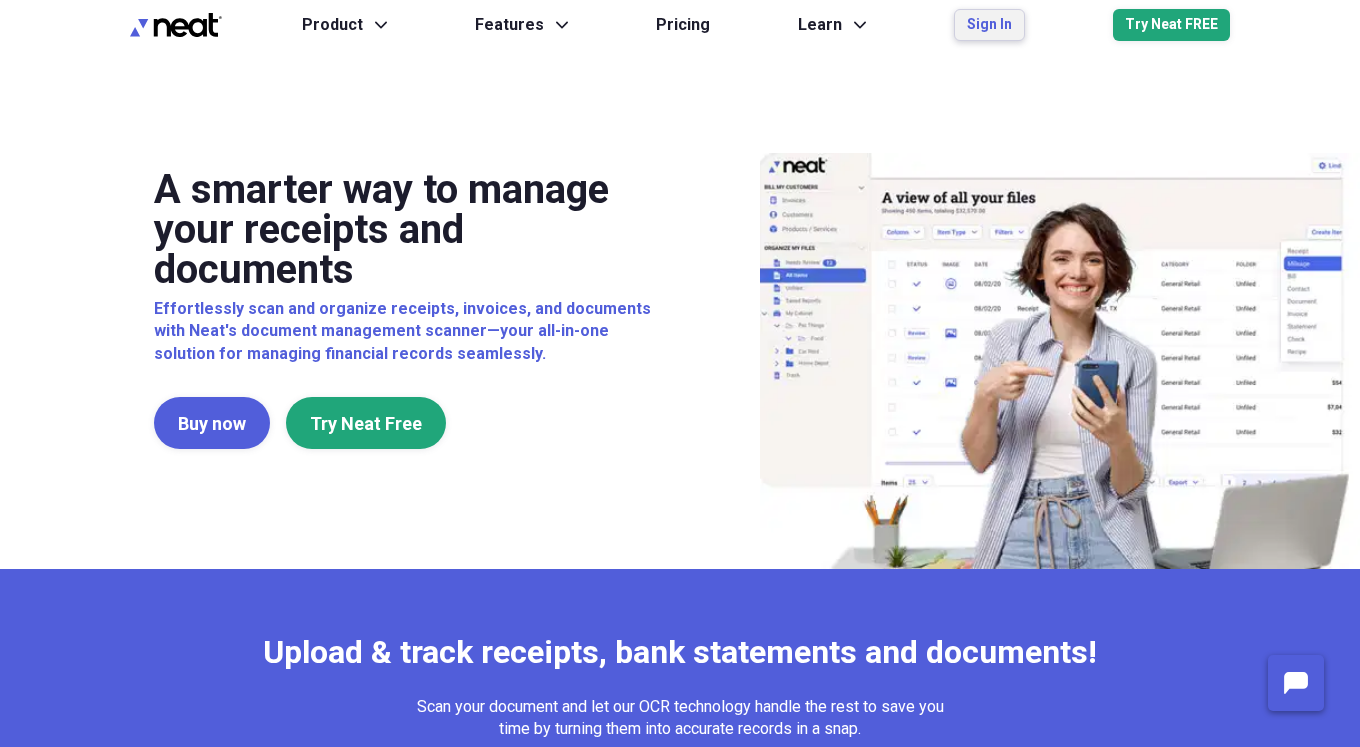 click on "Sign In" at bounding box center [989, 25] 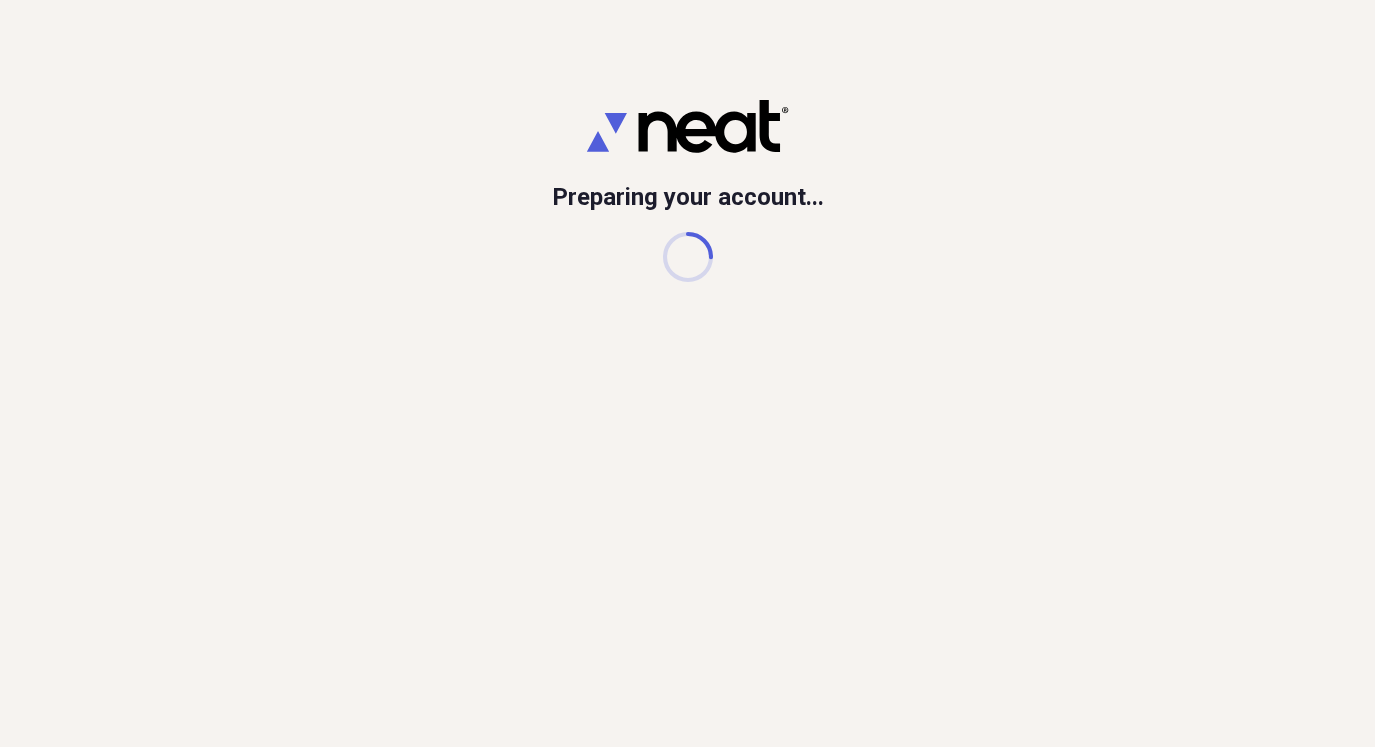 scroll, scrollTop: 0, scrollLeft: 0, axis: both 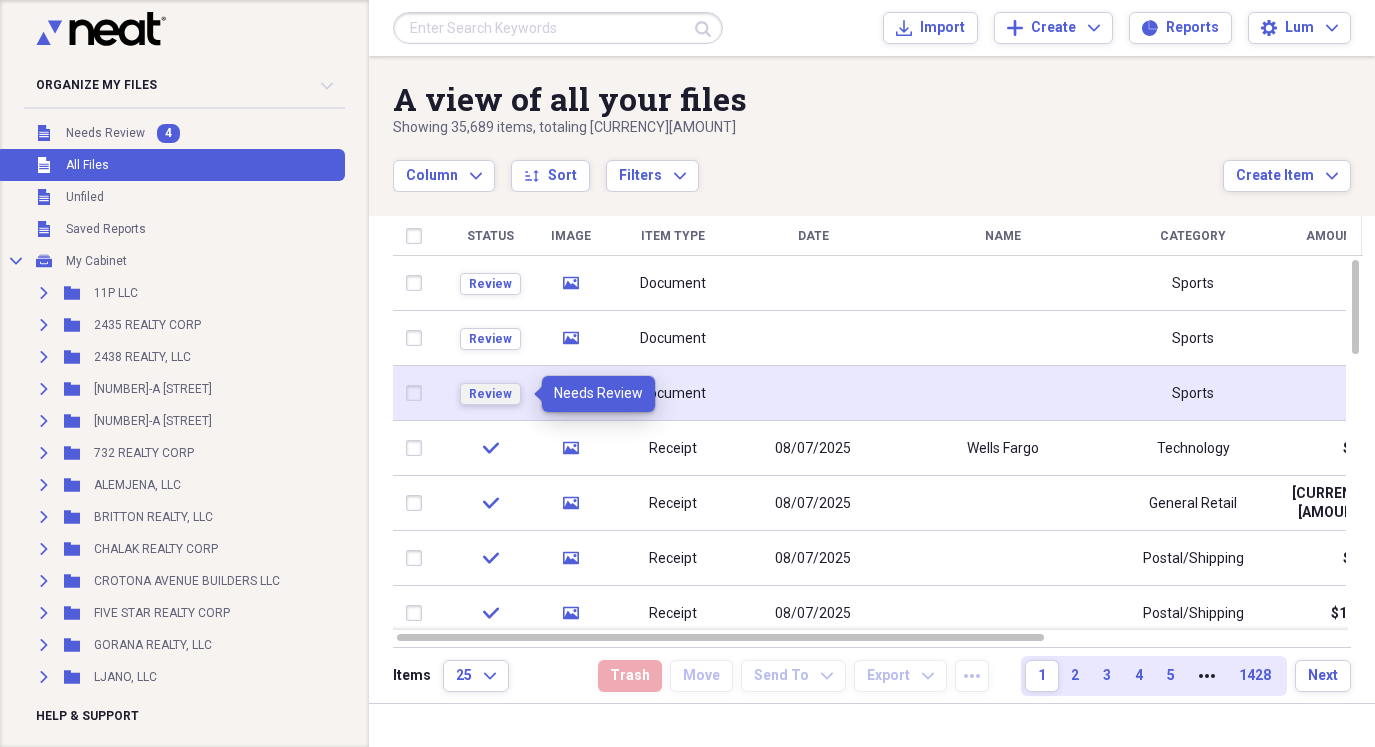 click on "Review" at bounding box center (490, 394) 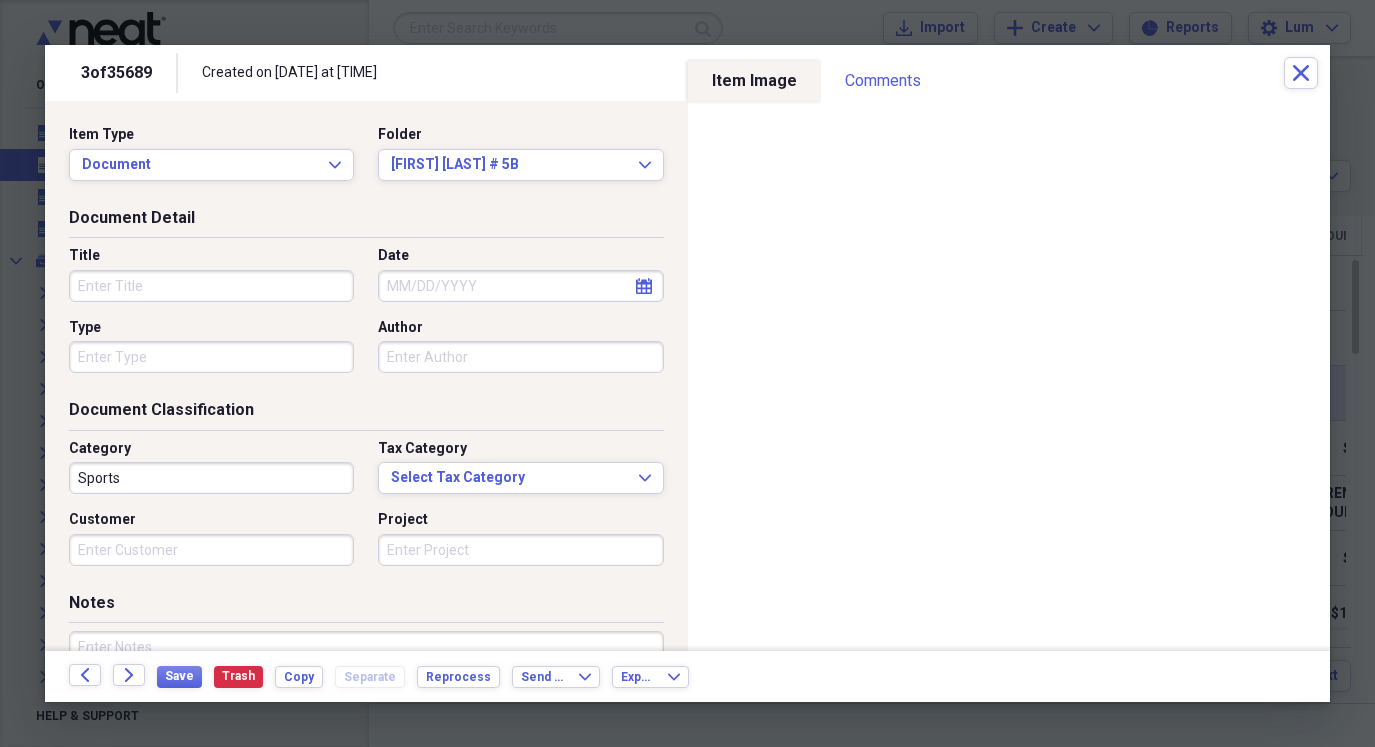 drag, startPoint x: 554, startPoint y: 272, endPoint x: 561, endPoint y: 288, distance: 17.464249 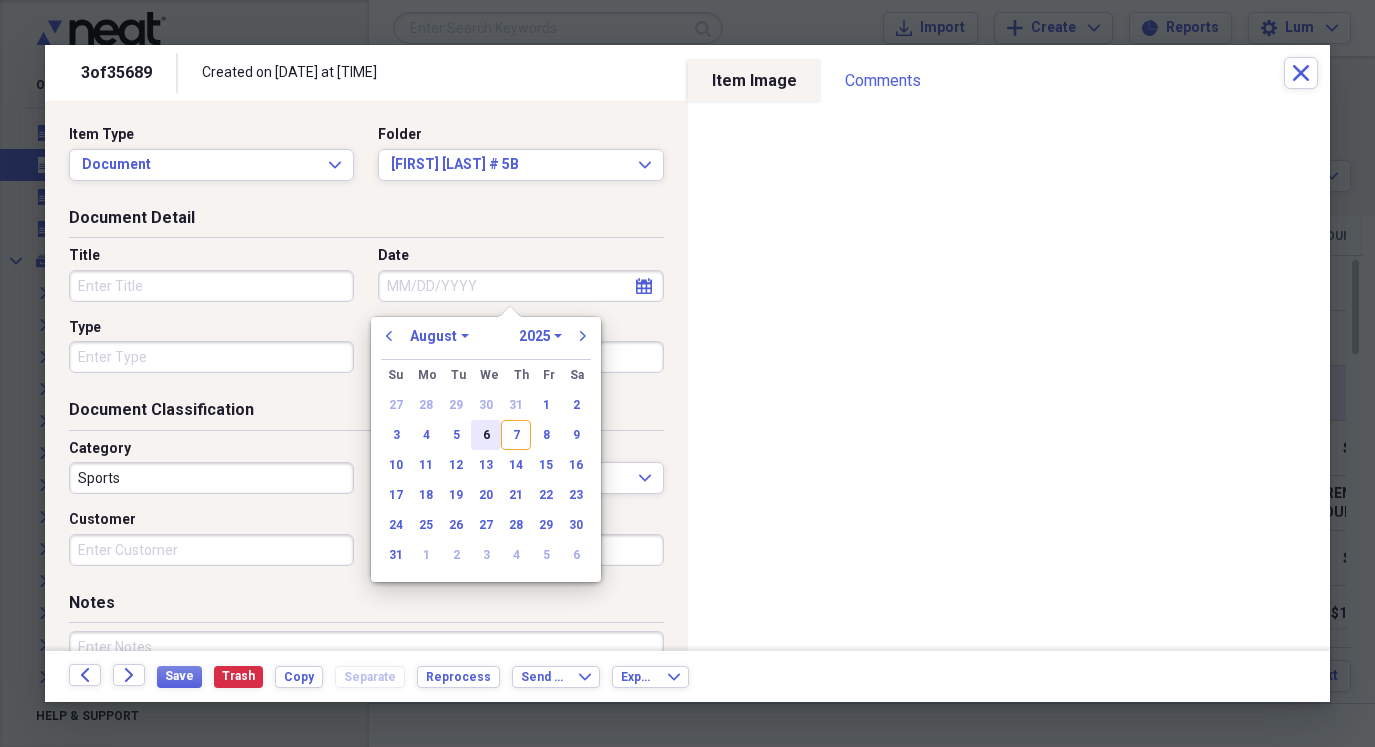 click on "6" at bounding box center (486, 435) 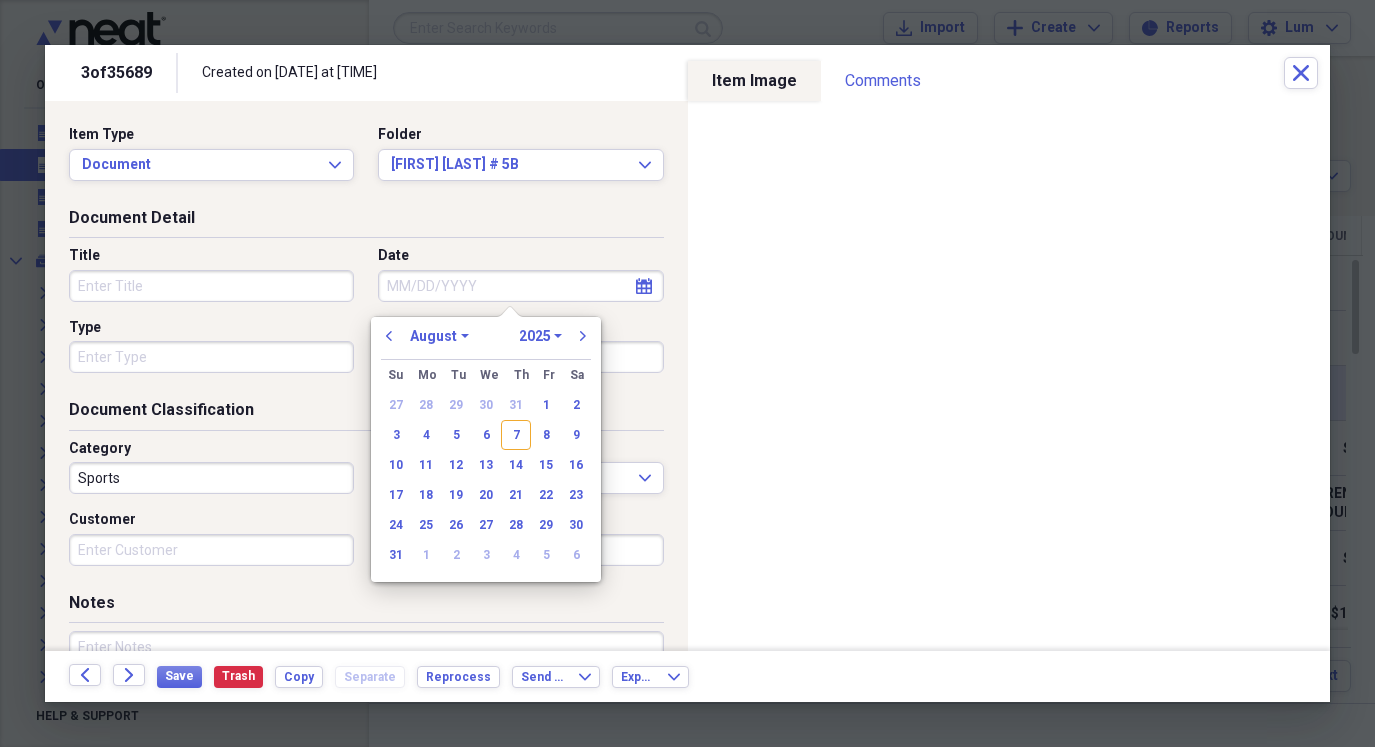 type on "08/06/2025" 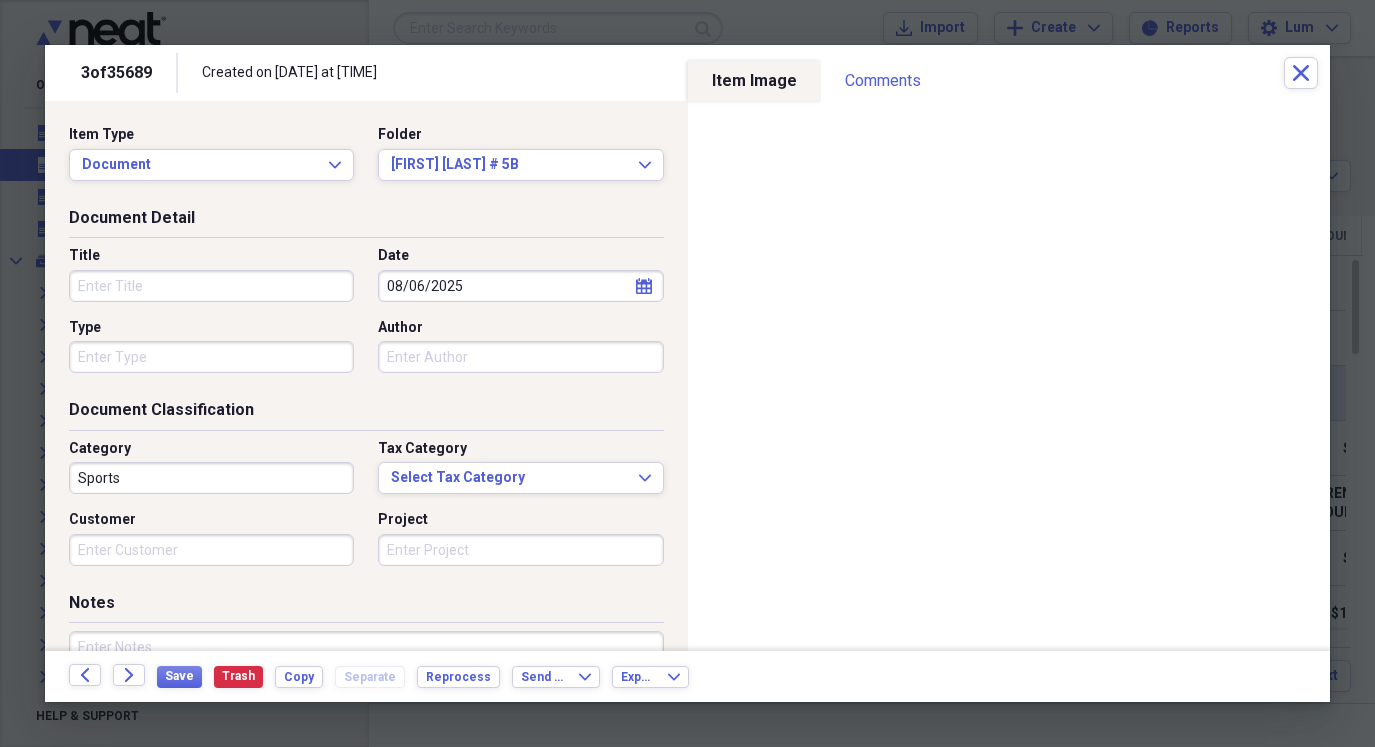 click on "Type" at bounding box center [217, 346] 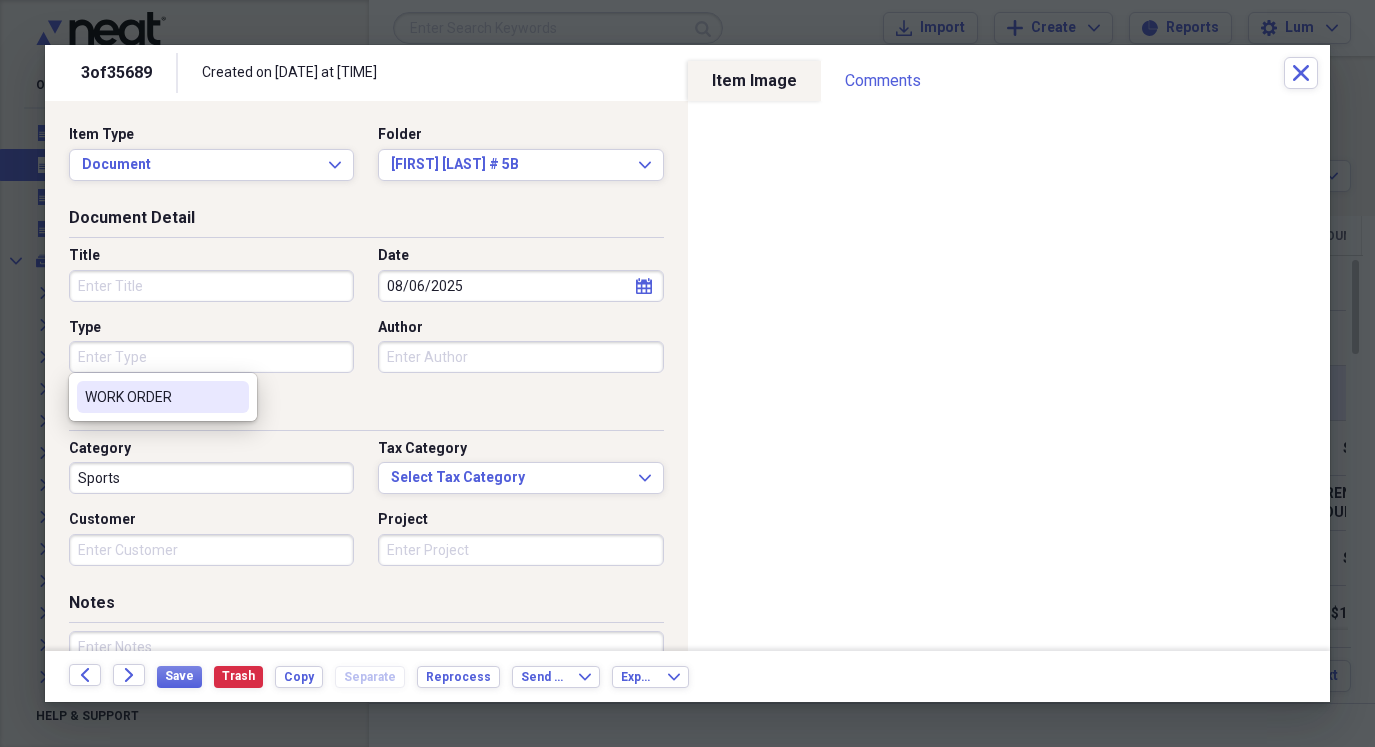 click on "Type" at bounding box center (211, 357) 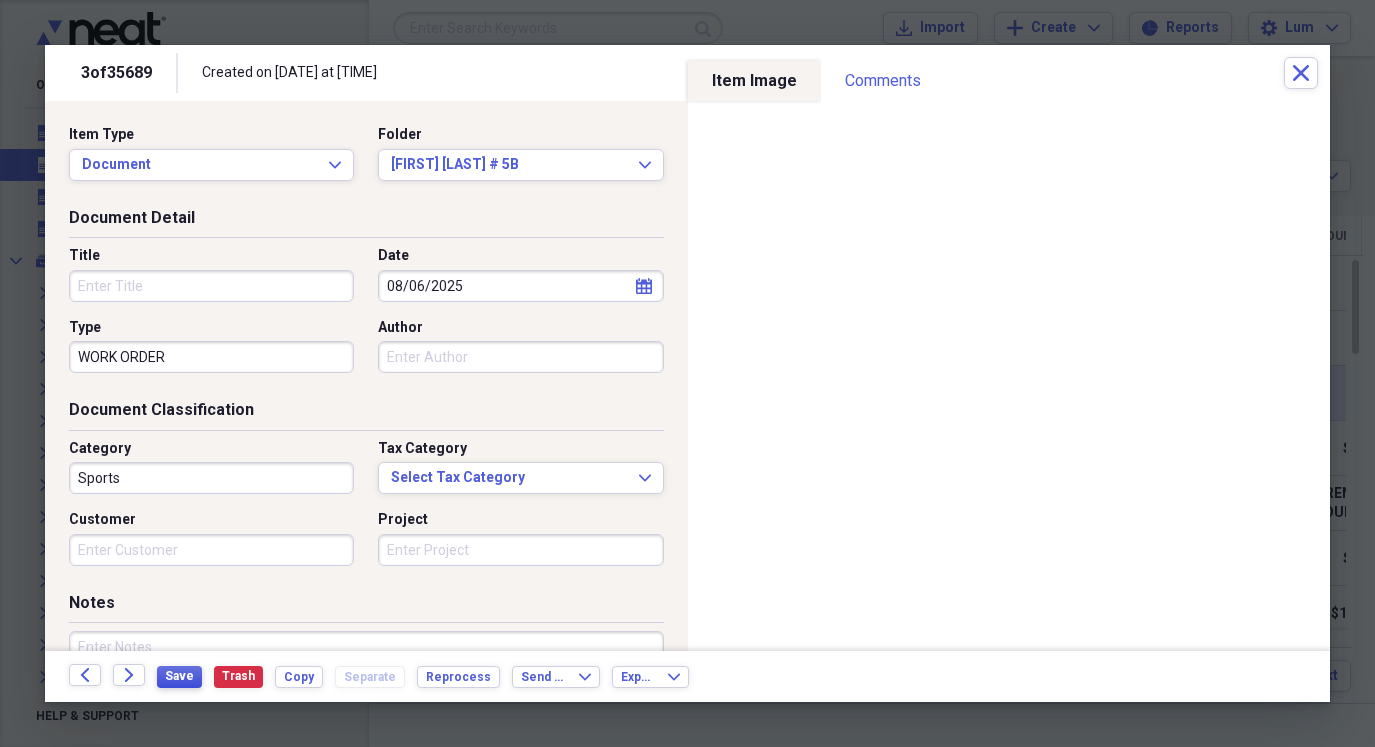 click on "Save" at bounding box center (179, 676) 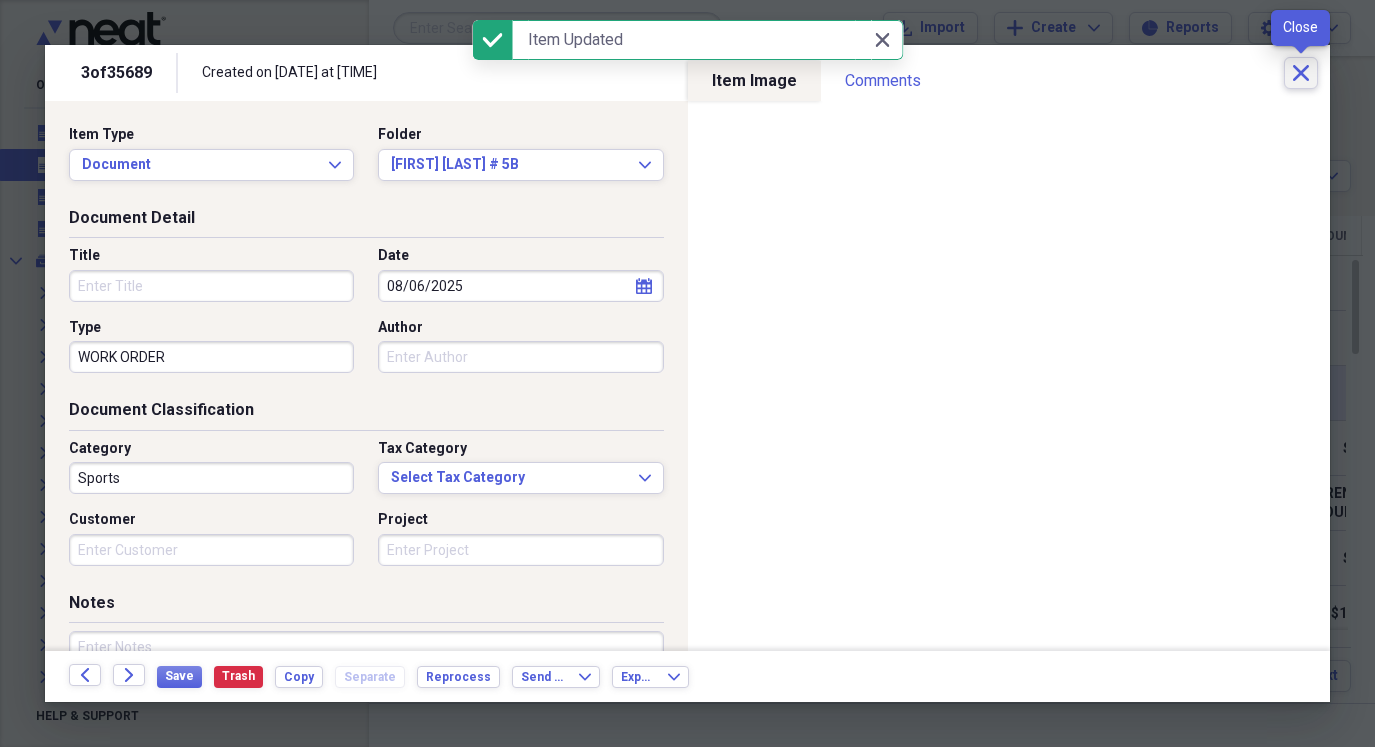 click on "Close" at bounding box center (1301, 73) 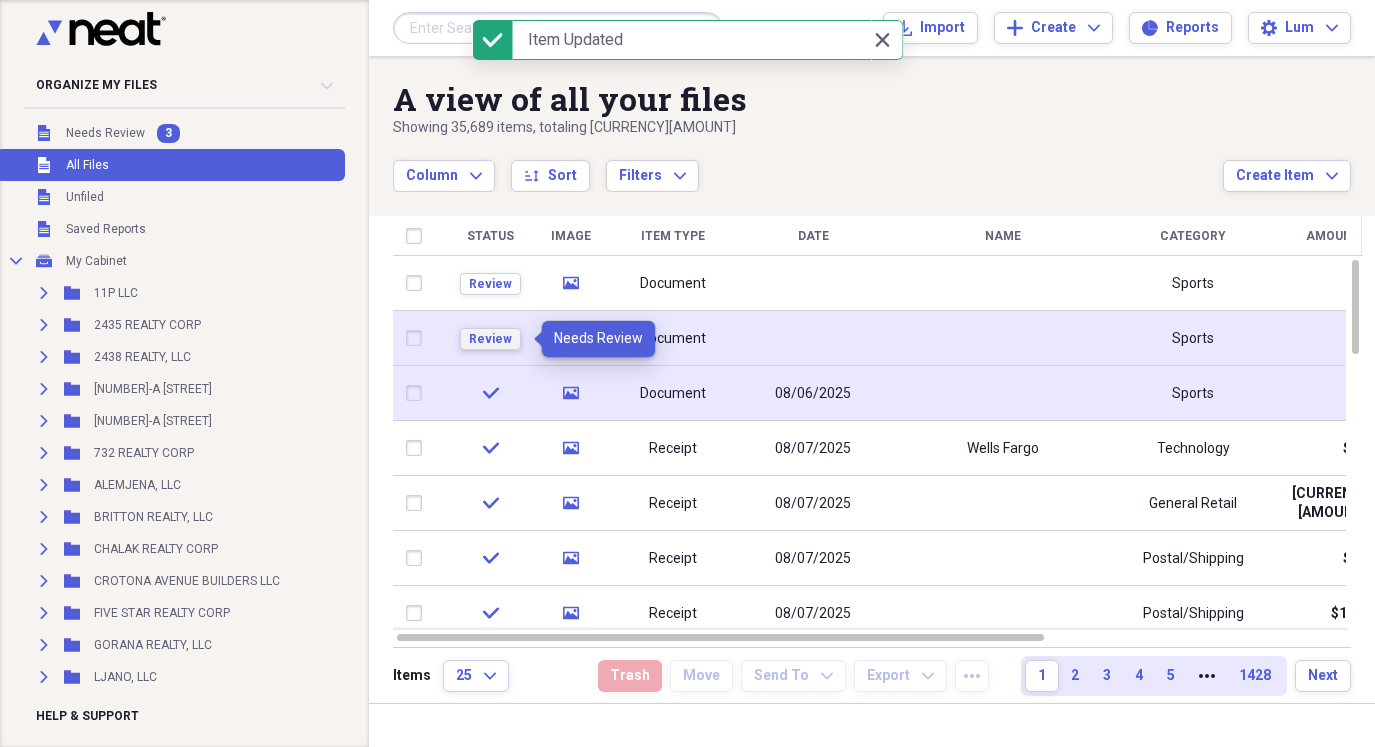 click on "Review" at bounding box center [490, 339] 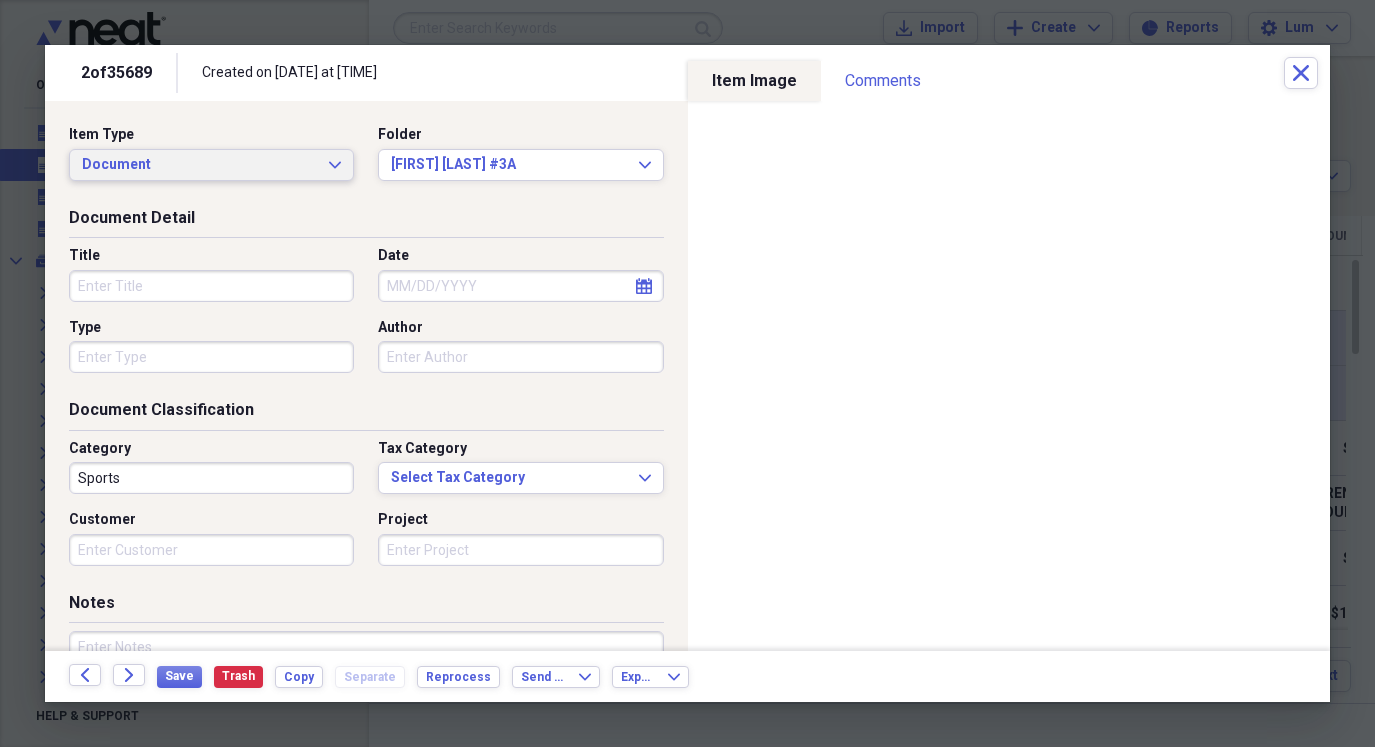 click on "Expand" 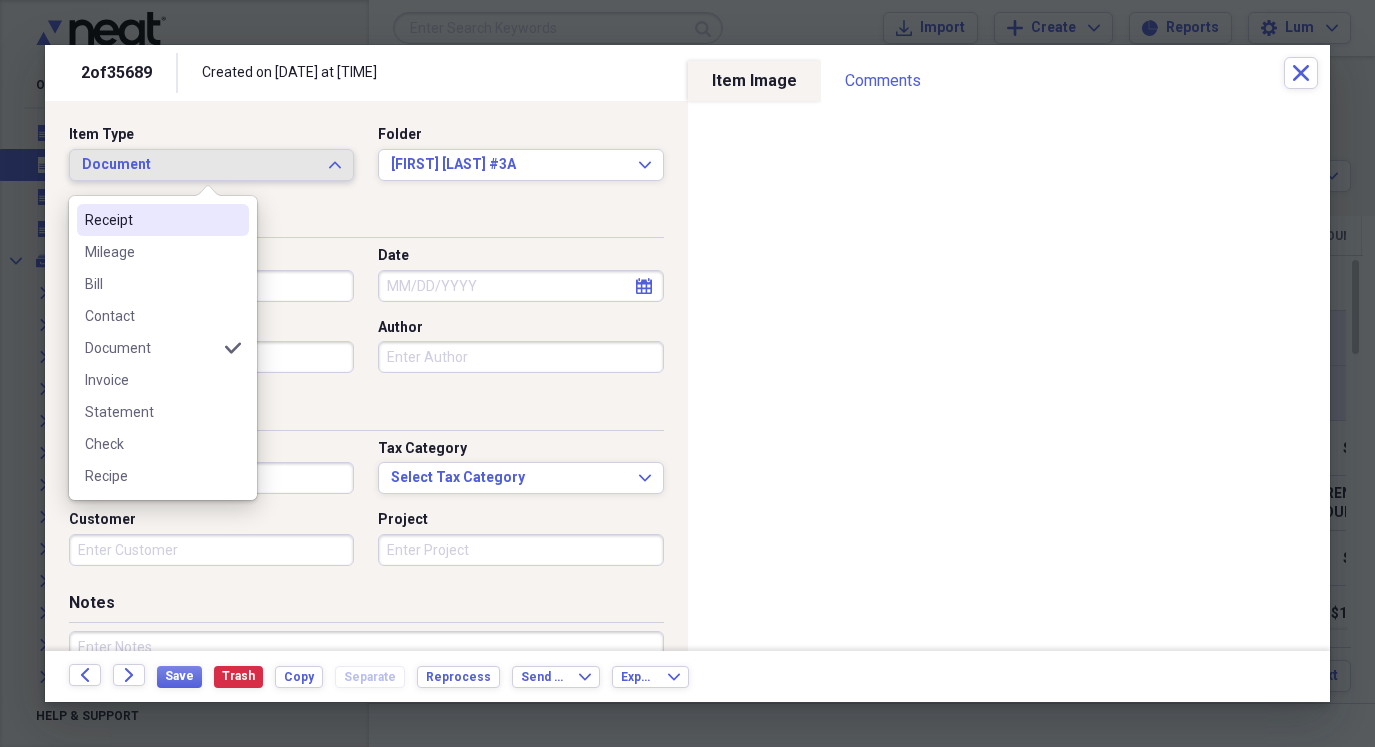 click on "Receipt" at bounding box center [151, 220] 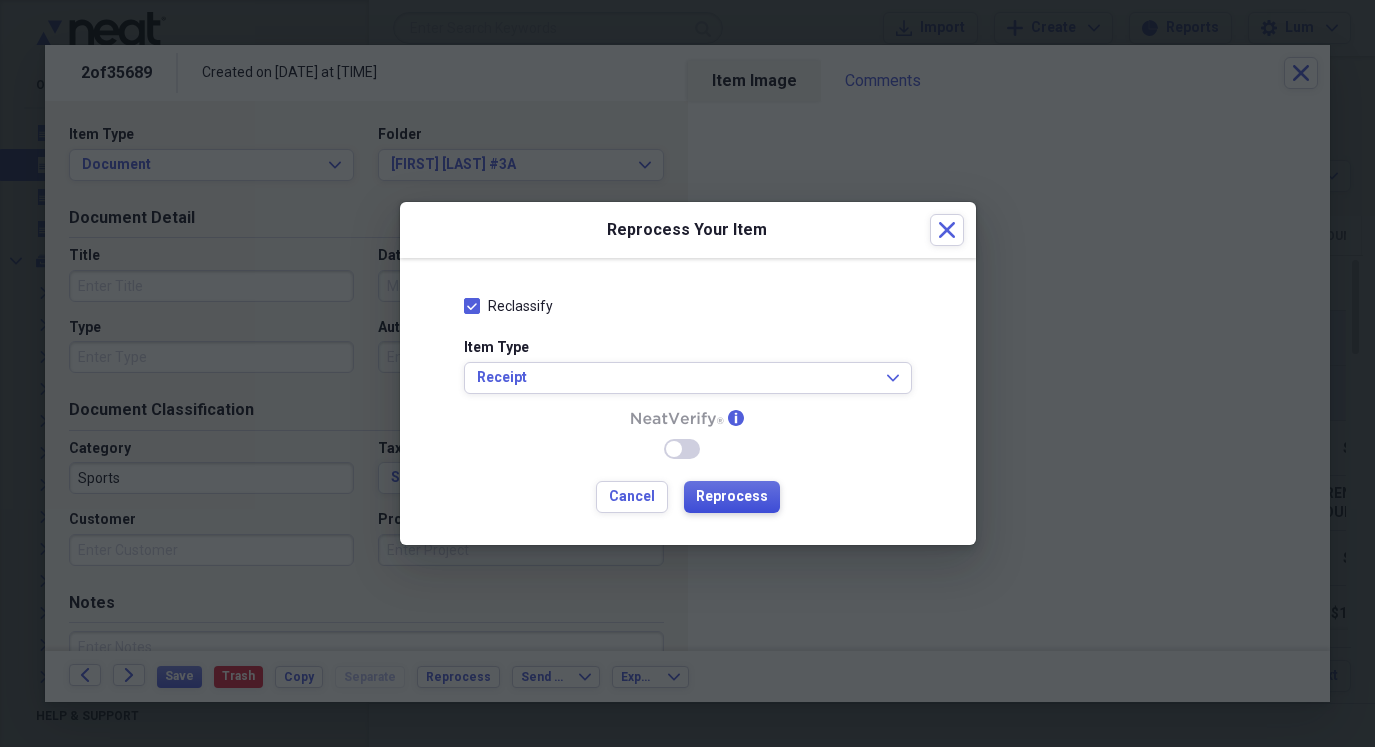 click on "Reprocess" at bounding box center [732, 497] 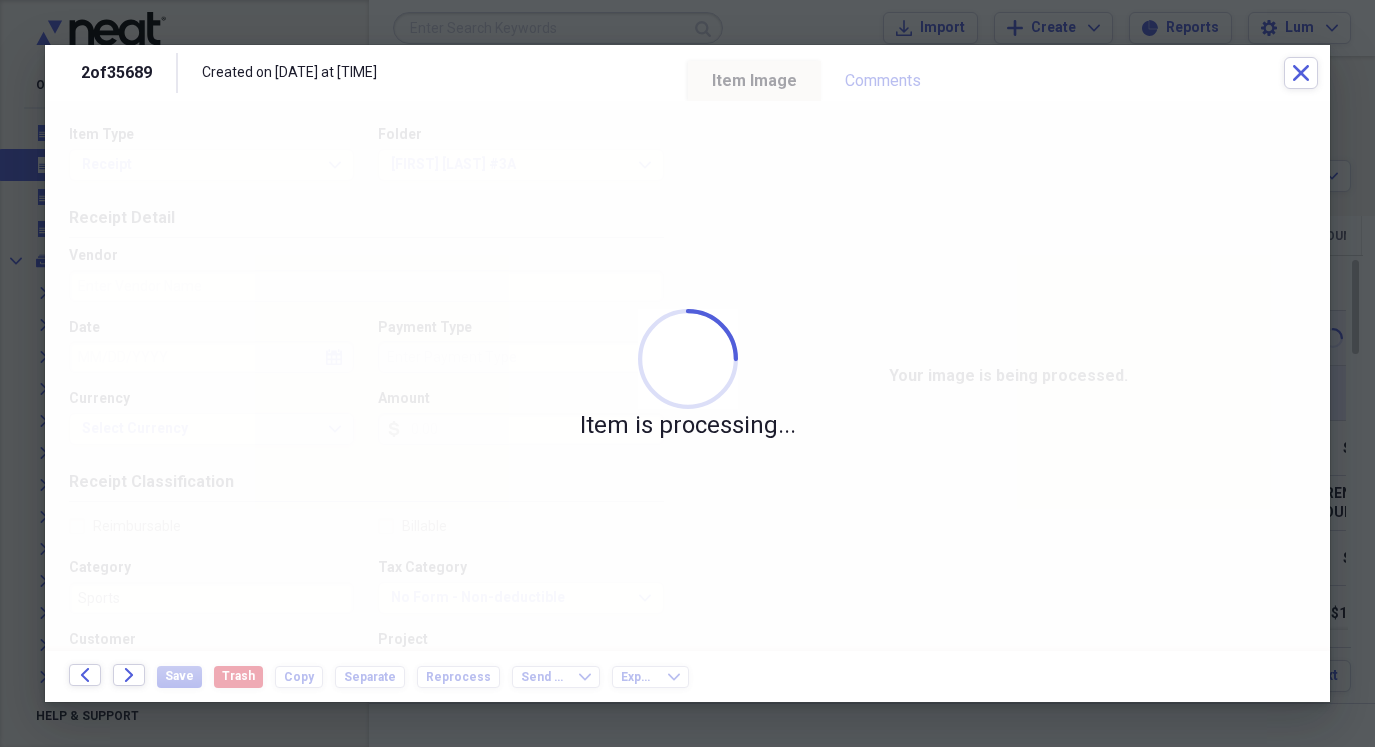 type on "08/07/2025" 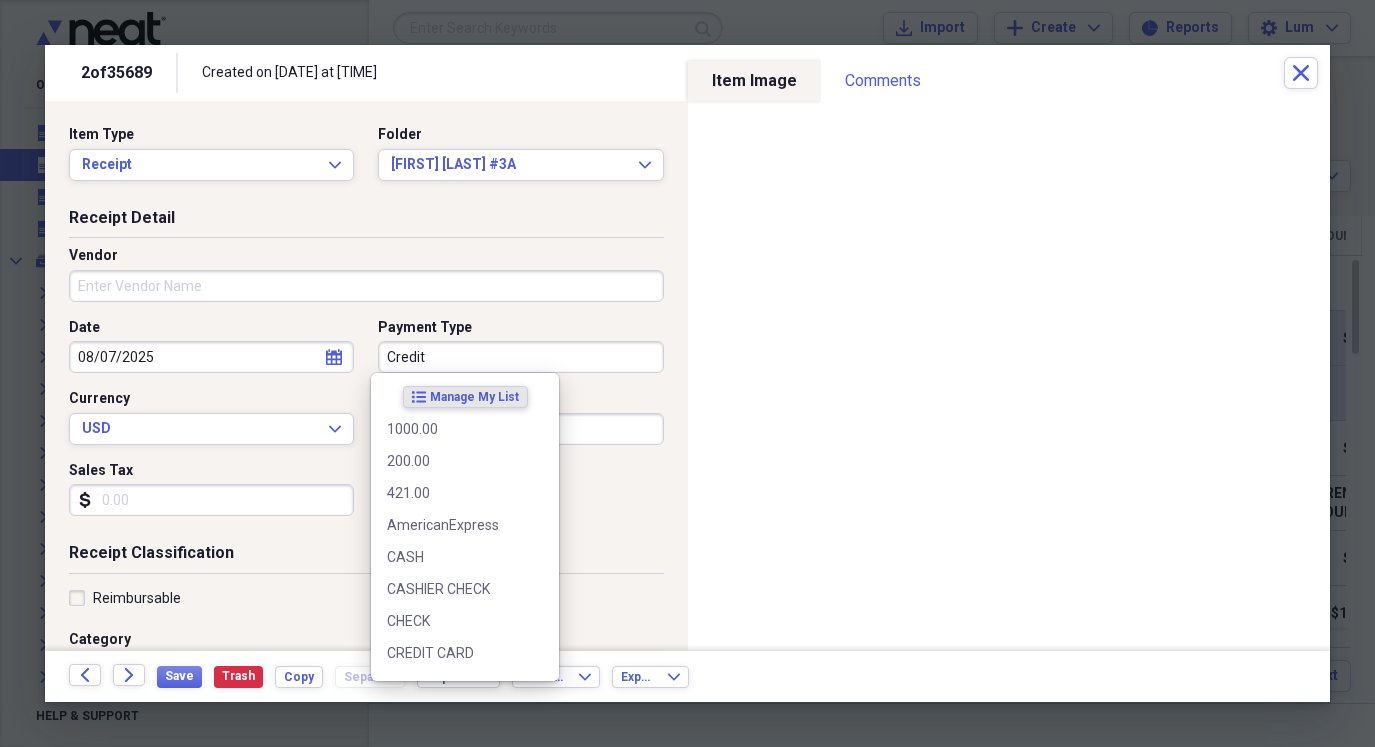 click on "Credit" at bounding box center (520, 357) 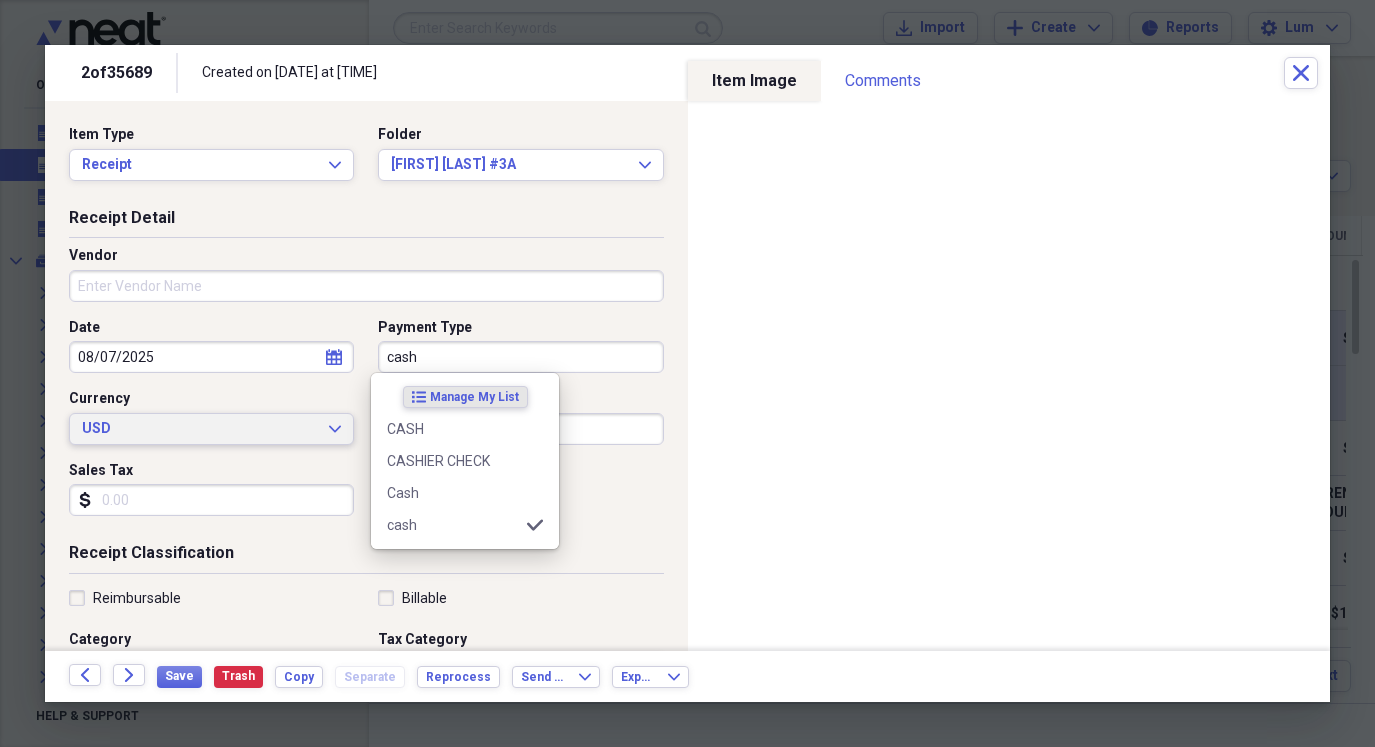 type on "cash" 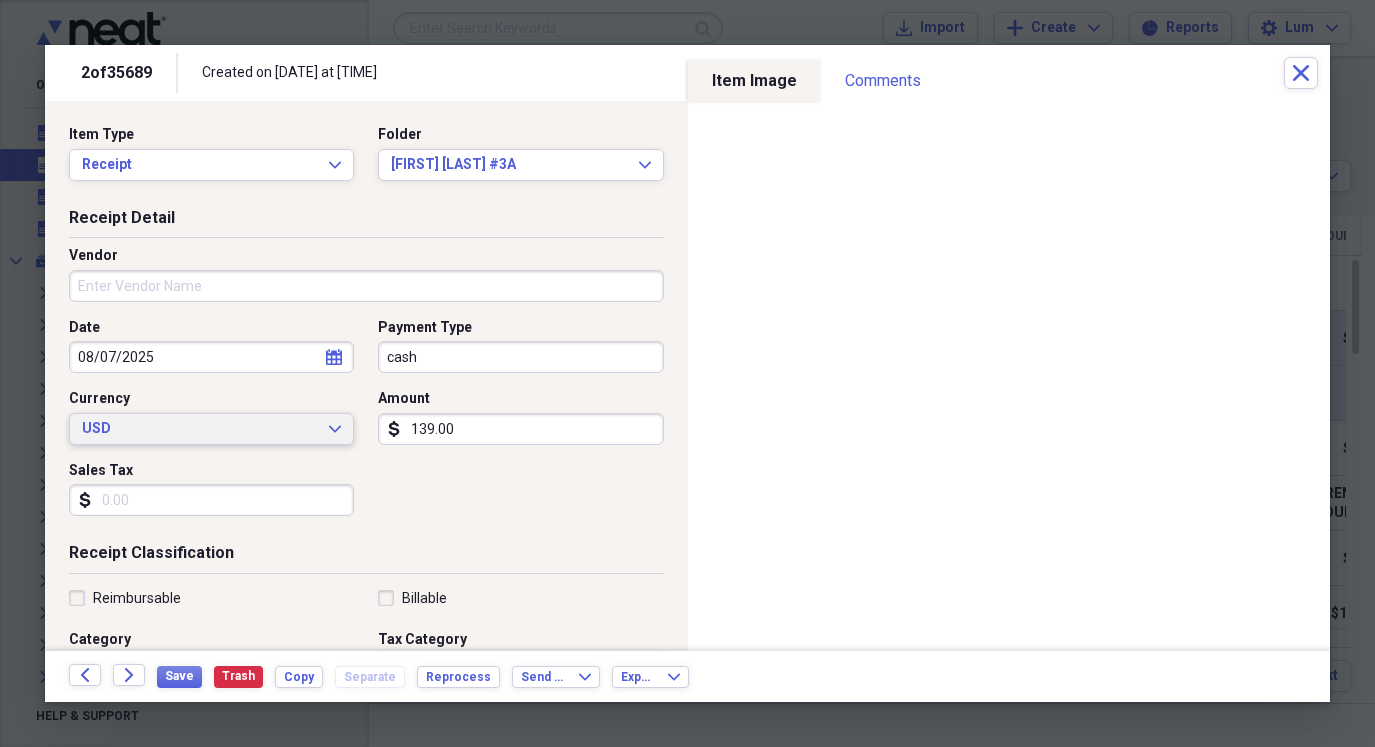 click on "USD" at bounding box center [199, 429] 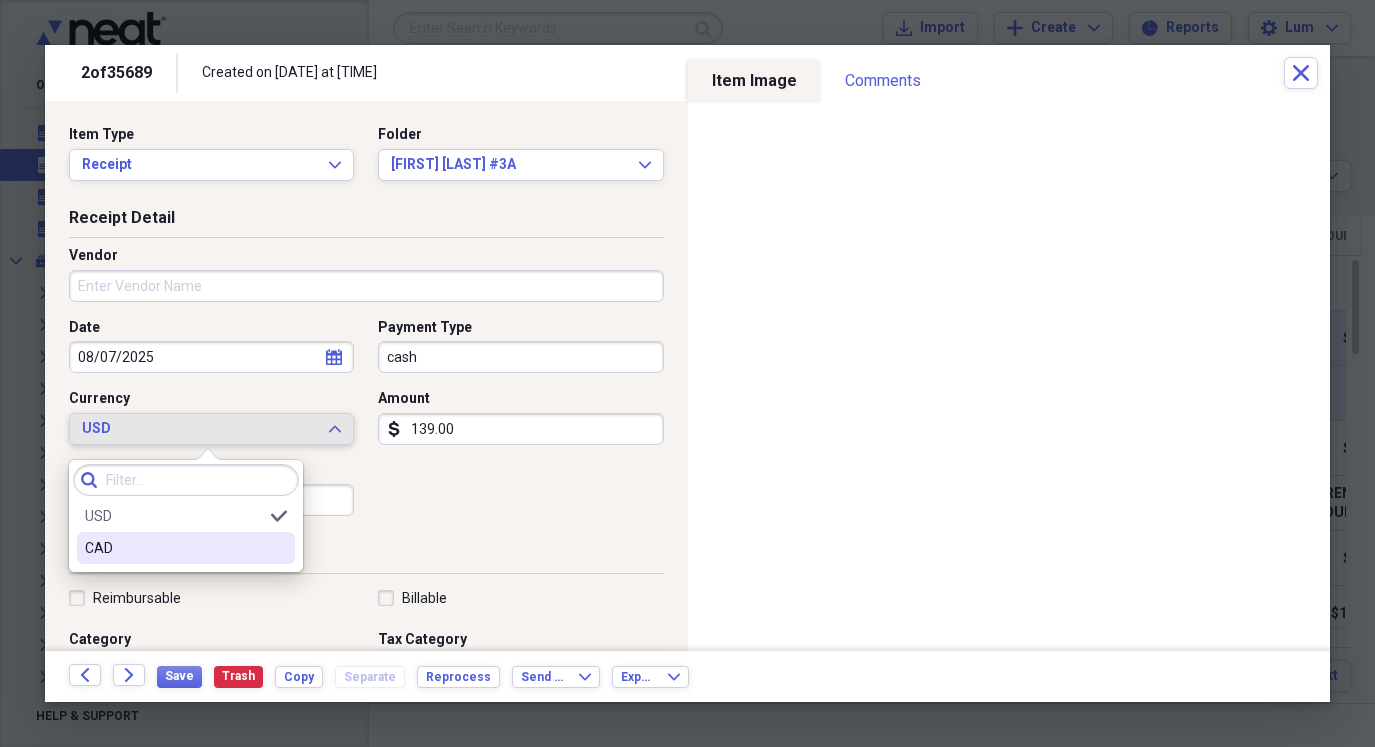 click on "Date [DATE] calendar Calendar Payment Type cash Currency USD Expand Amount dollar-sign [AMOUNT] Sales Tax dollar-sign" at bounding box center (366, 425) 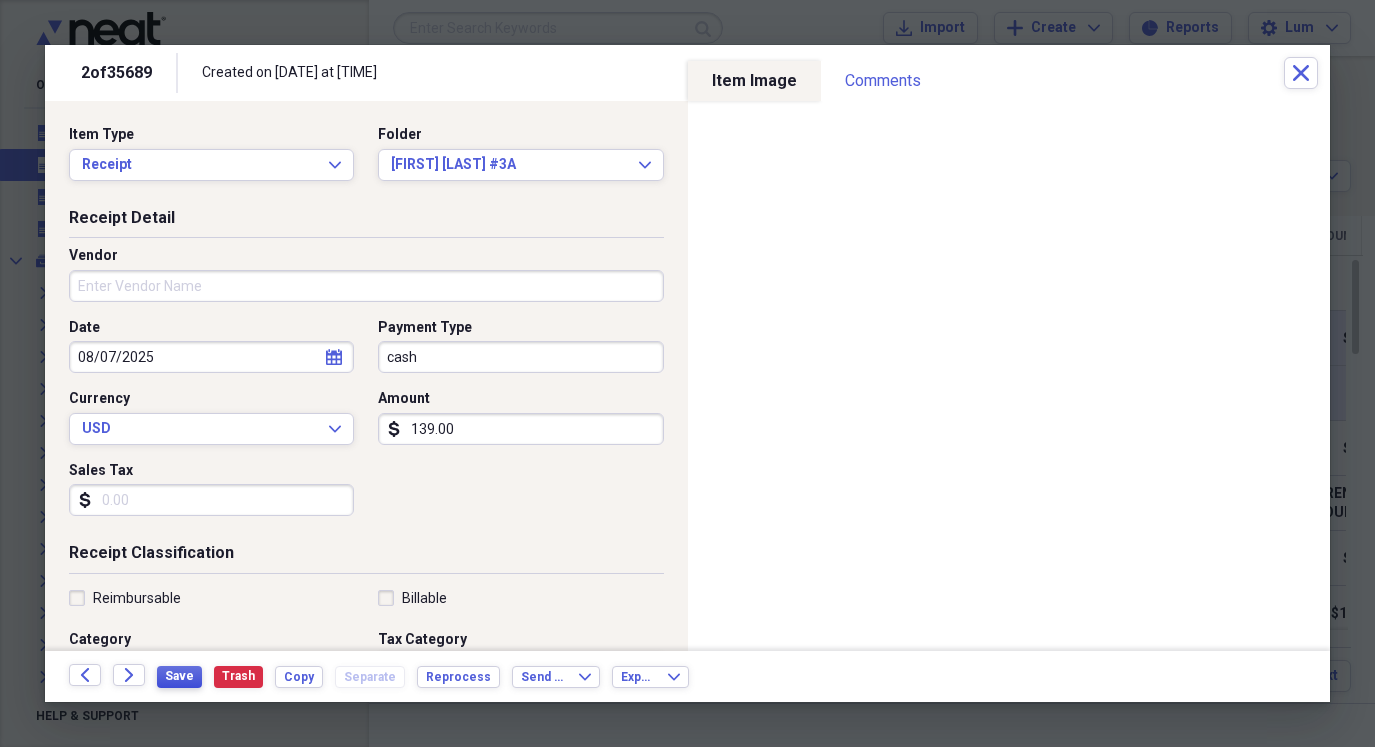 click on "Save" at bounding box center (179, 676) 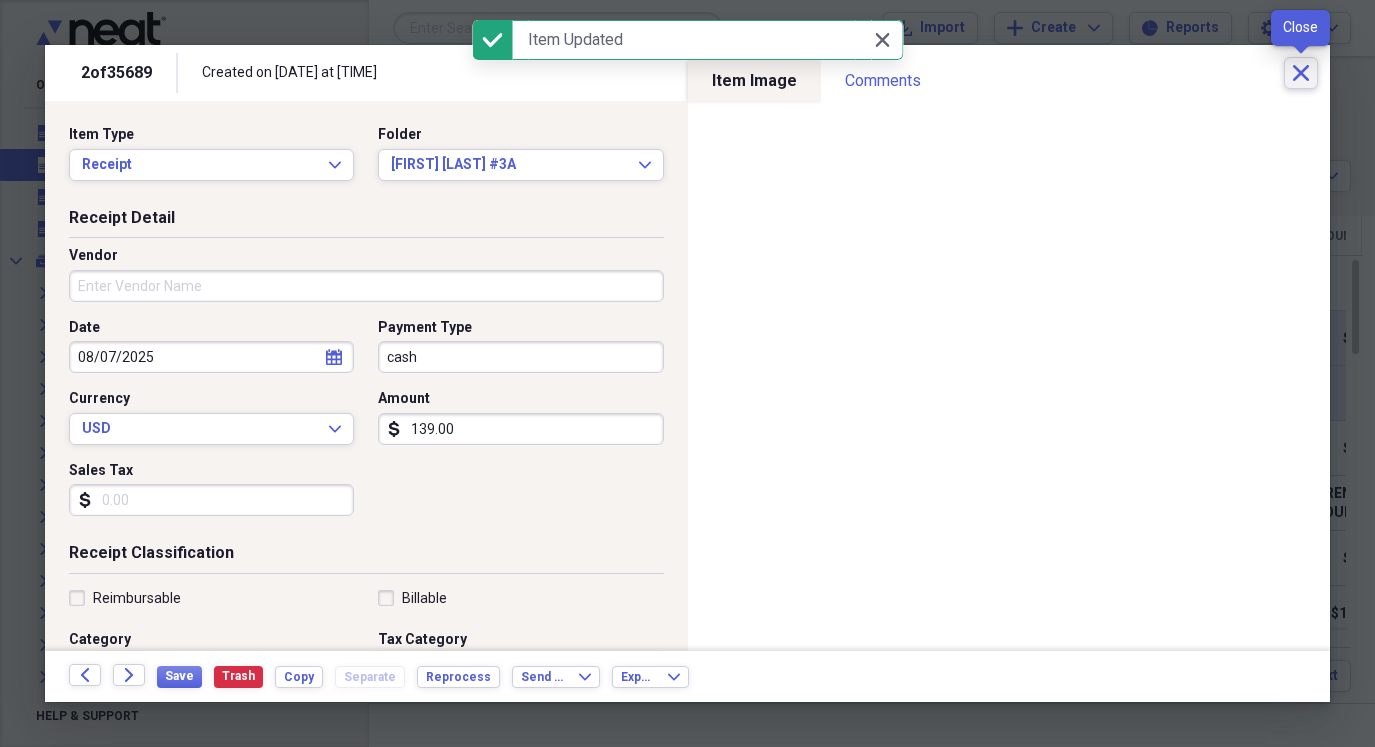 drag, startPoint x: 1311, startPoint y: 68, endPoint x: 1304, endPoint y: 80, distance: 13.892444 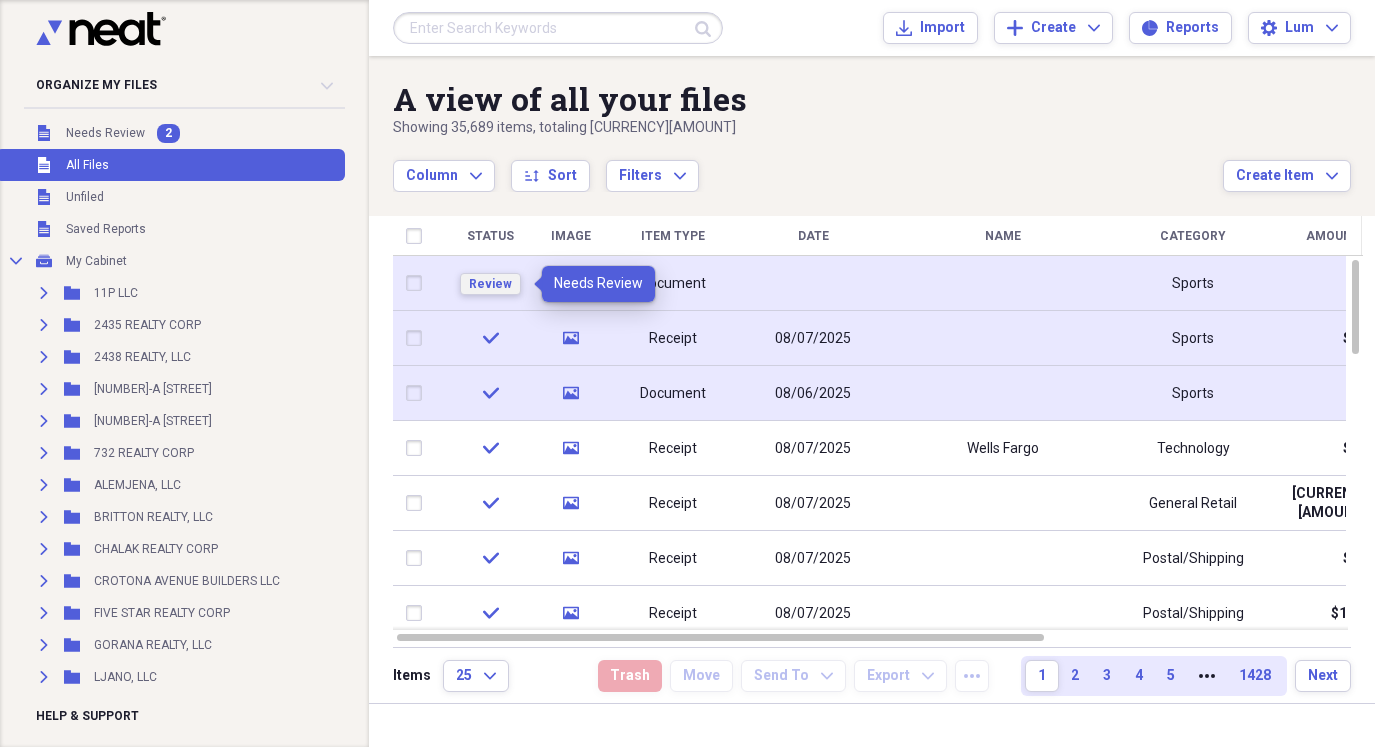 click on "Review" at bounding box center (490, 284) 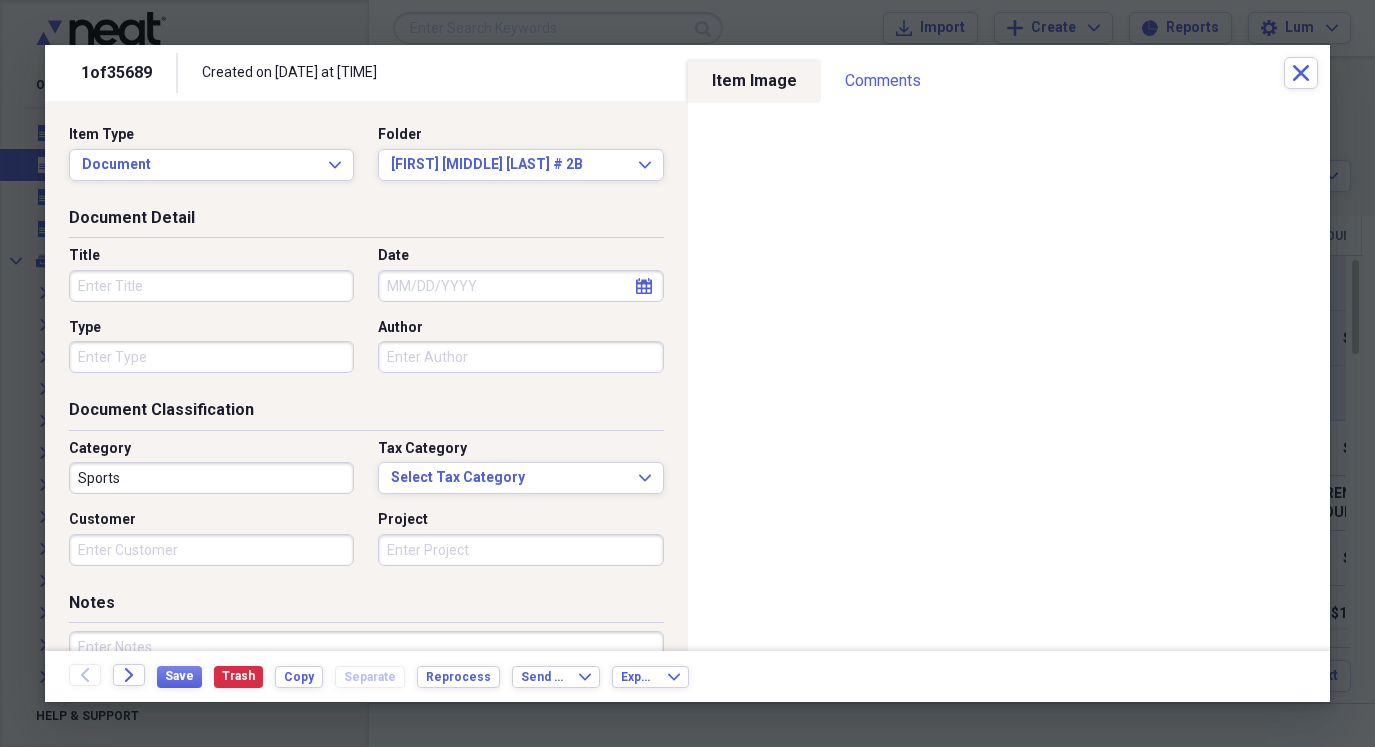 select on "7" 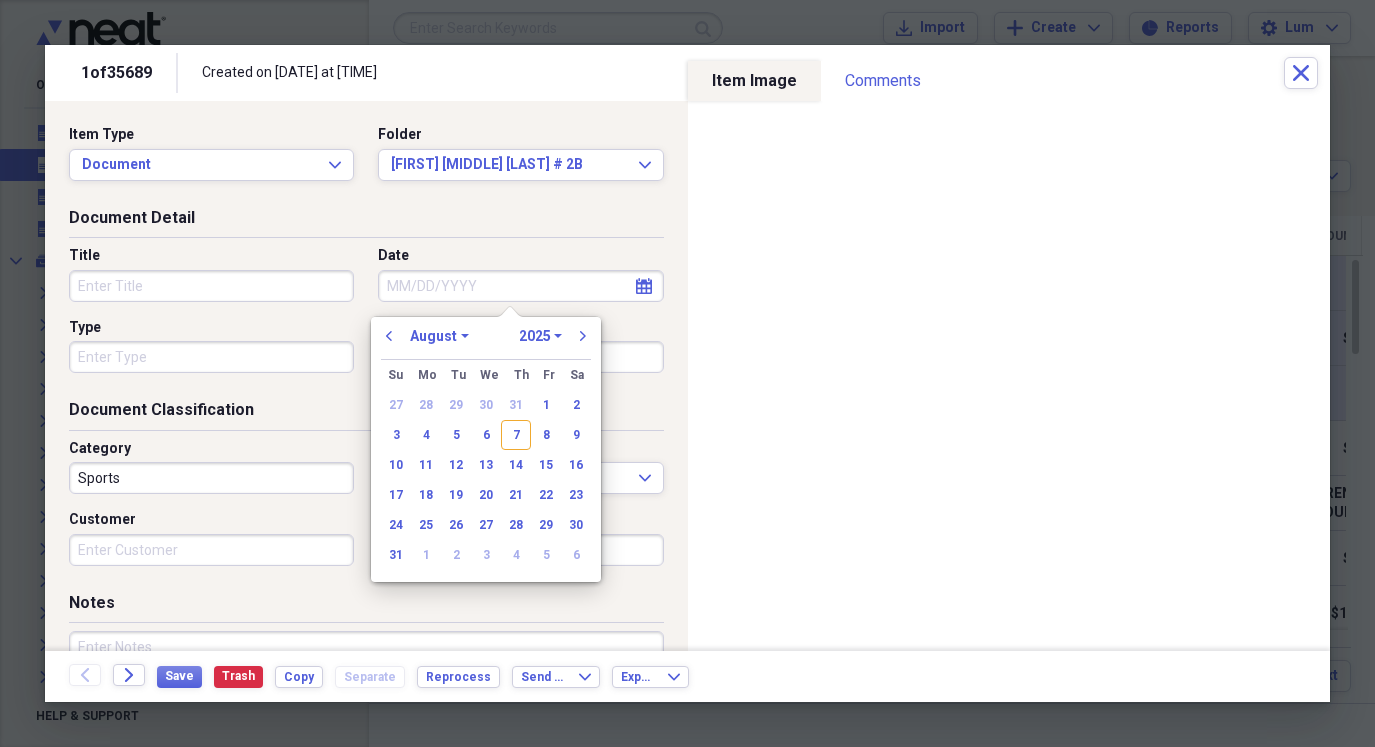 click on "Date" at bounding box center (520, 286) 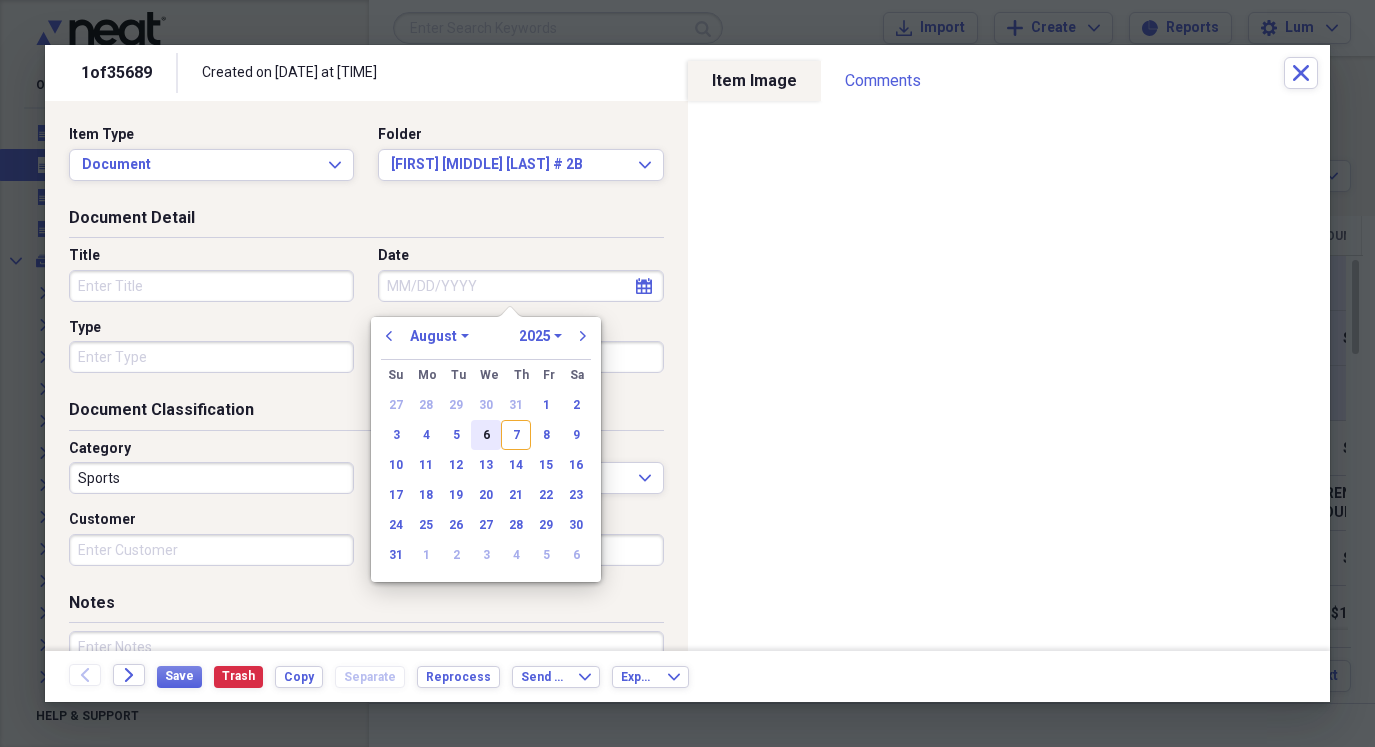 click on "6" at bounding box center (486, 435) 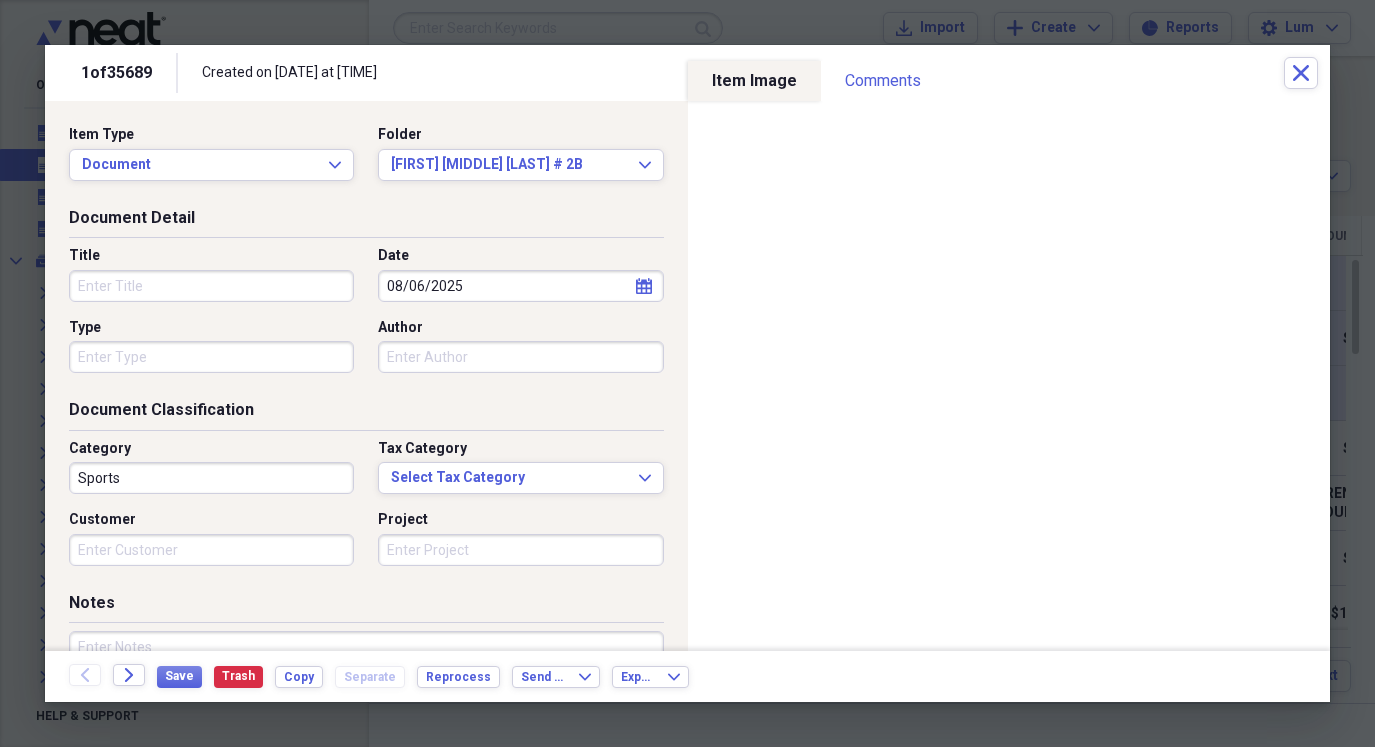 click on "Type" at bounding box center [211, 357] 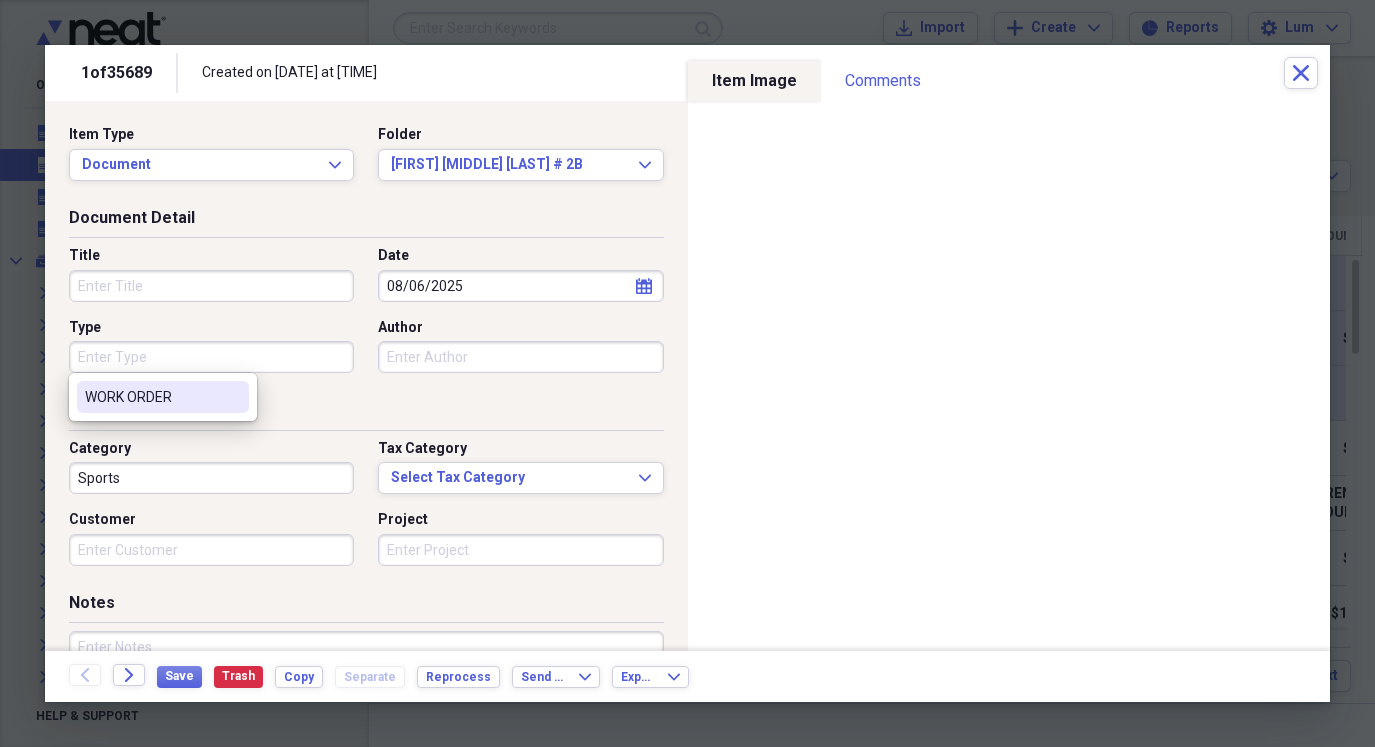 drag, startPoint x: 193, startPoint y: 393, endPoint x: 170, endPoint y: 485, distance: 94.83143 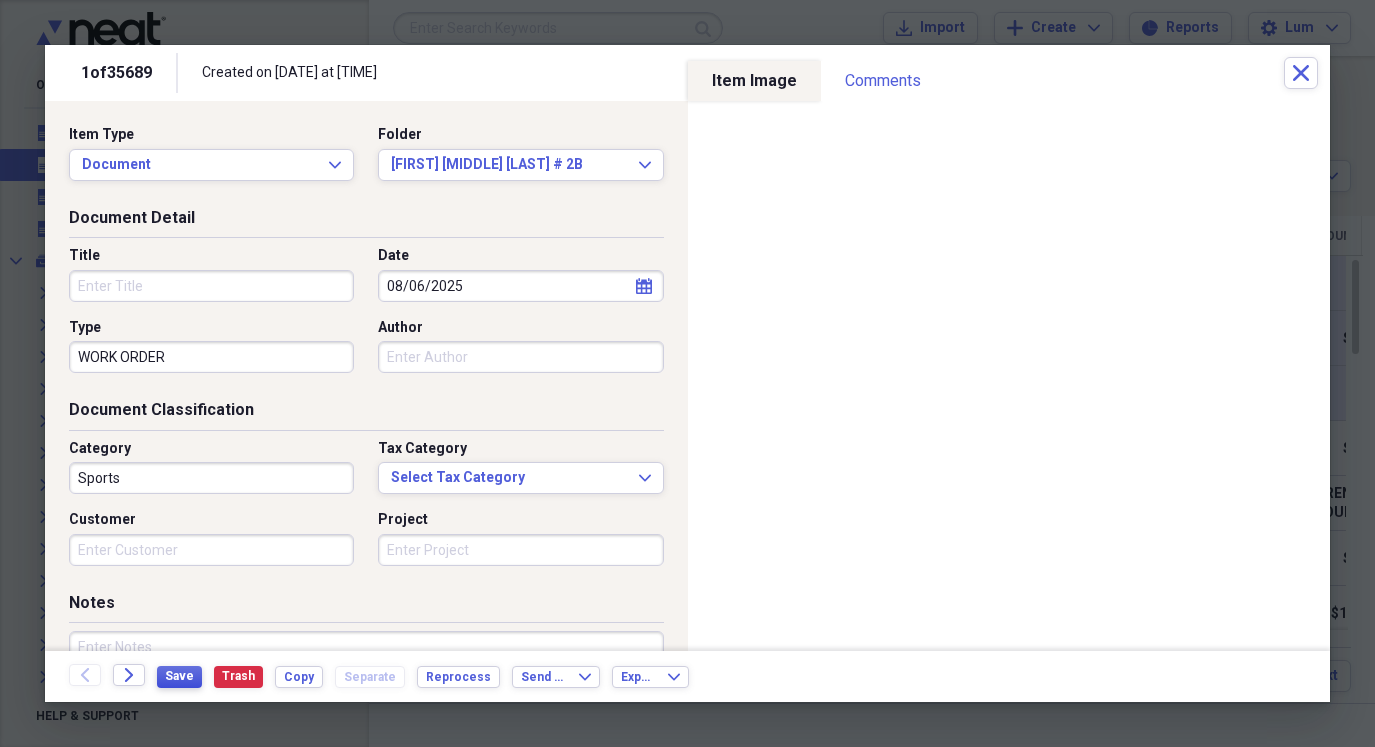 click on "Save" at bounding box center (179, 676) 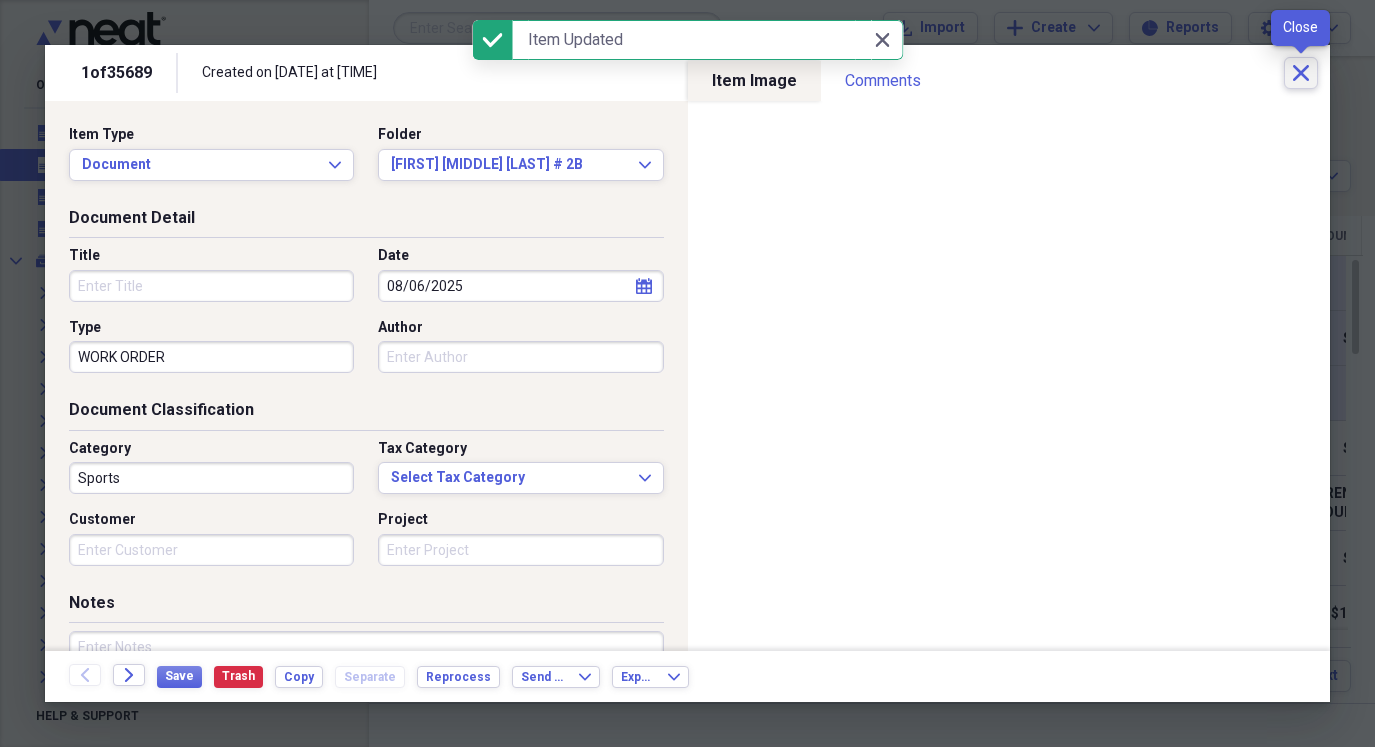 click on "Close" at bounding box center (1301, 73) 